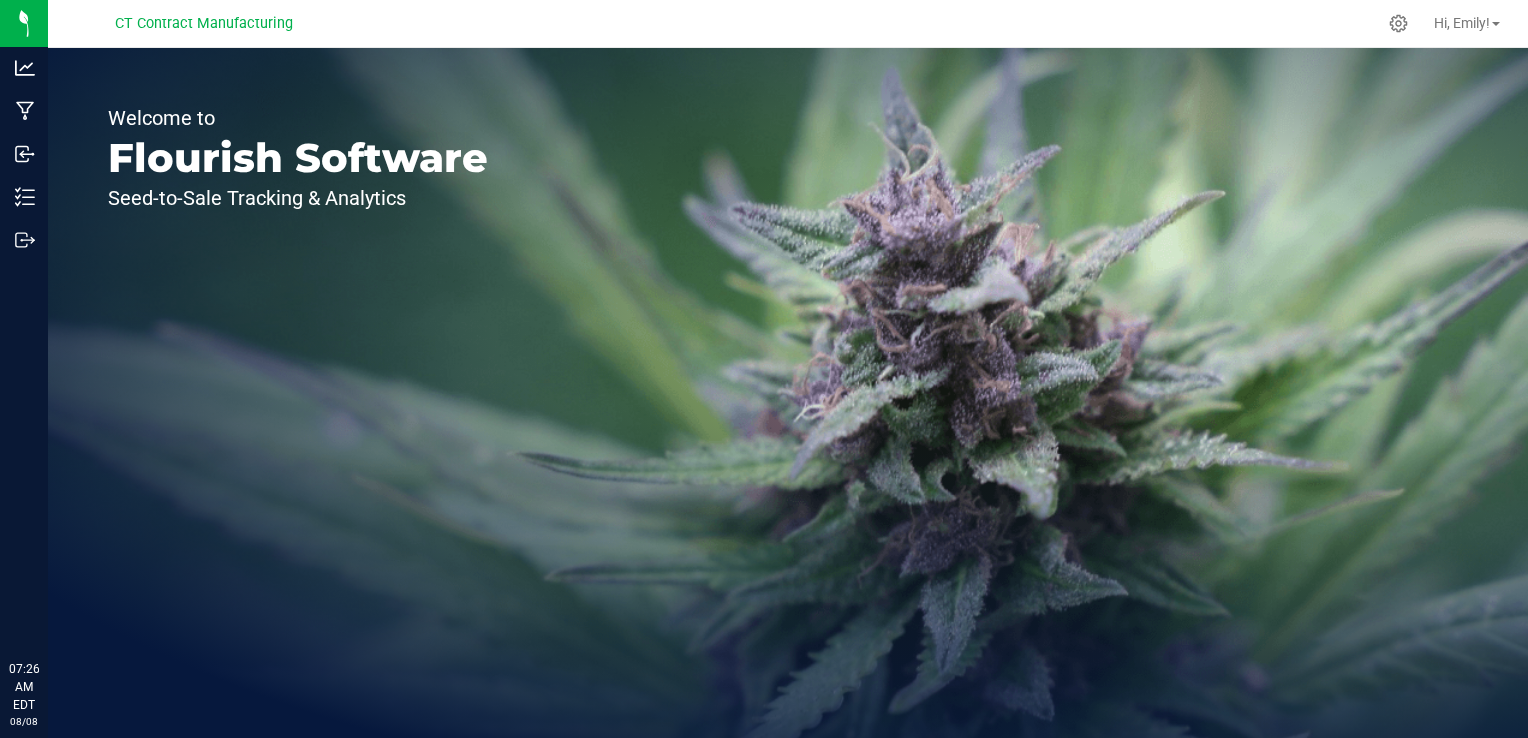 scroll, scrollTop: 0, scrollLeft: 0, axis: both 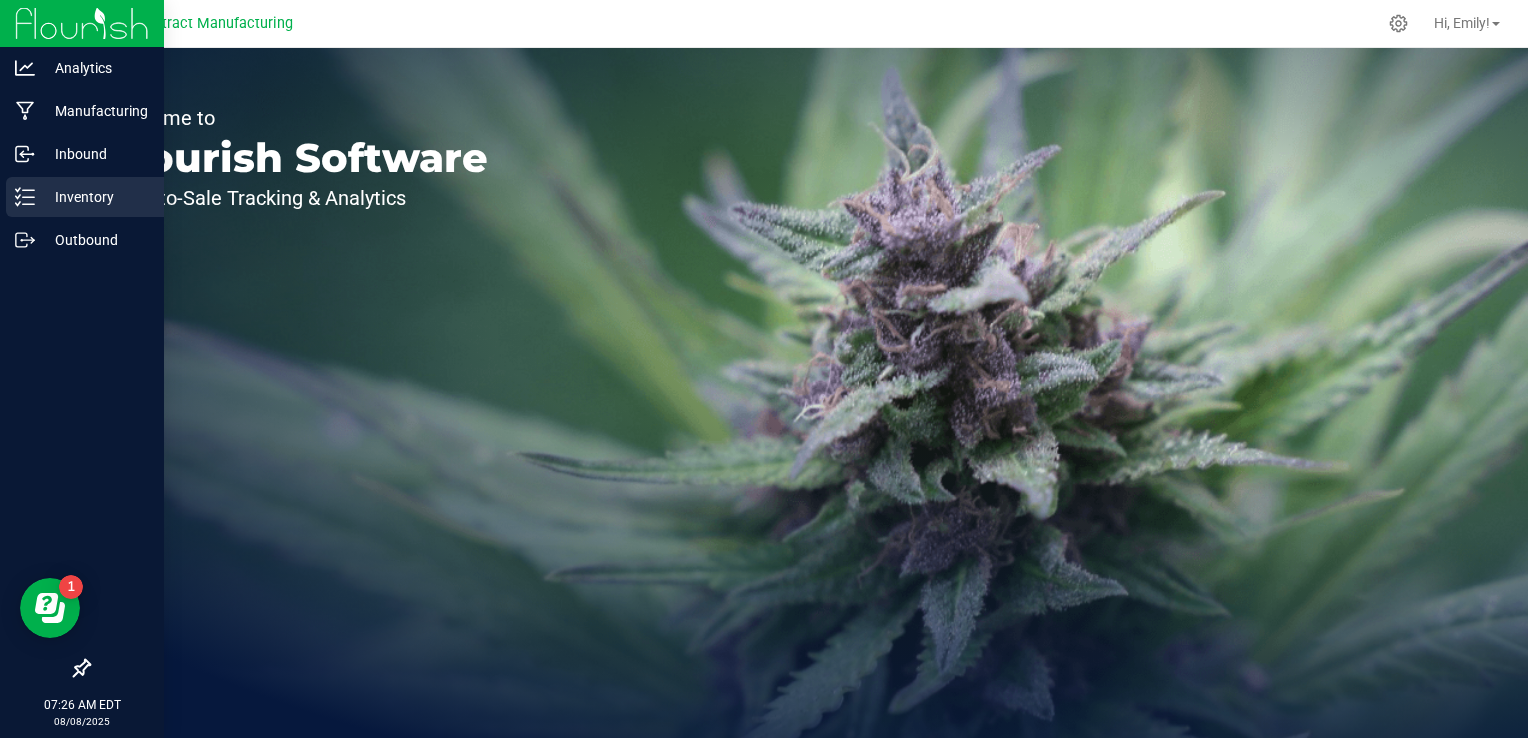 click on "Inventory" at bounding box center (85, 197) 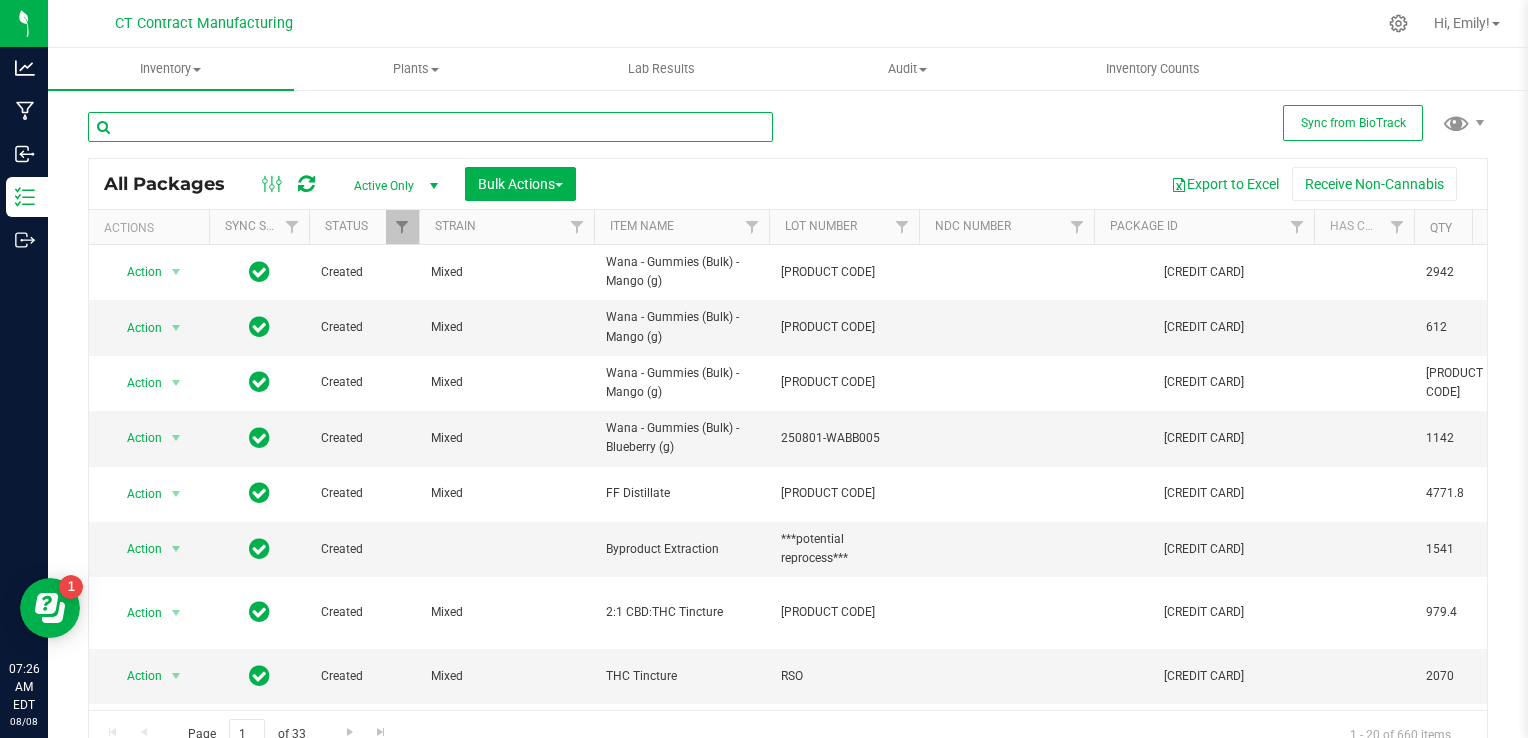 click at bounding box center [430, 127] 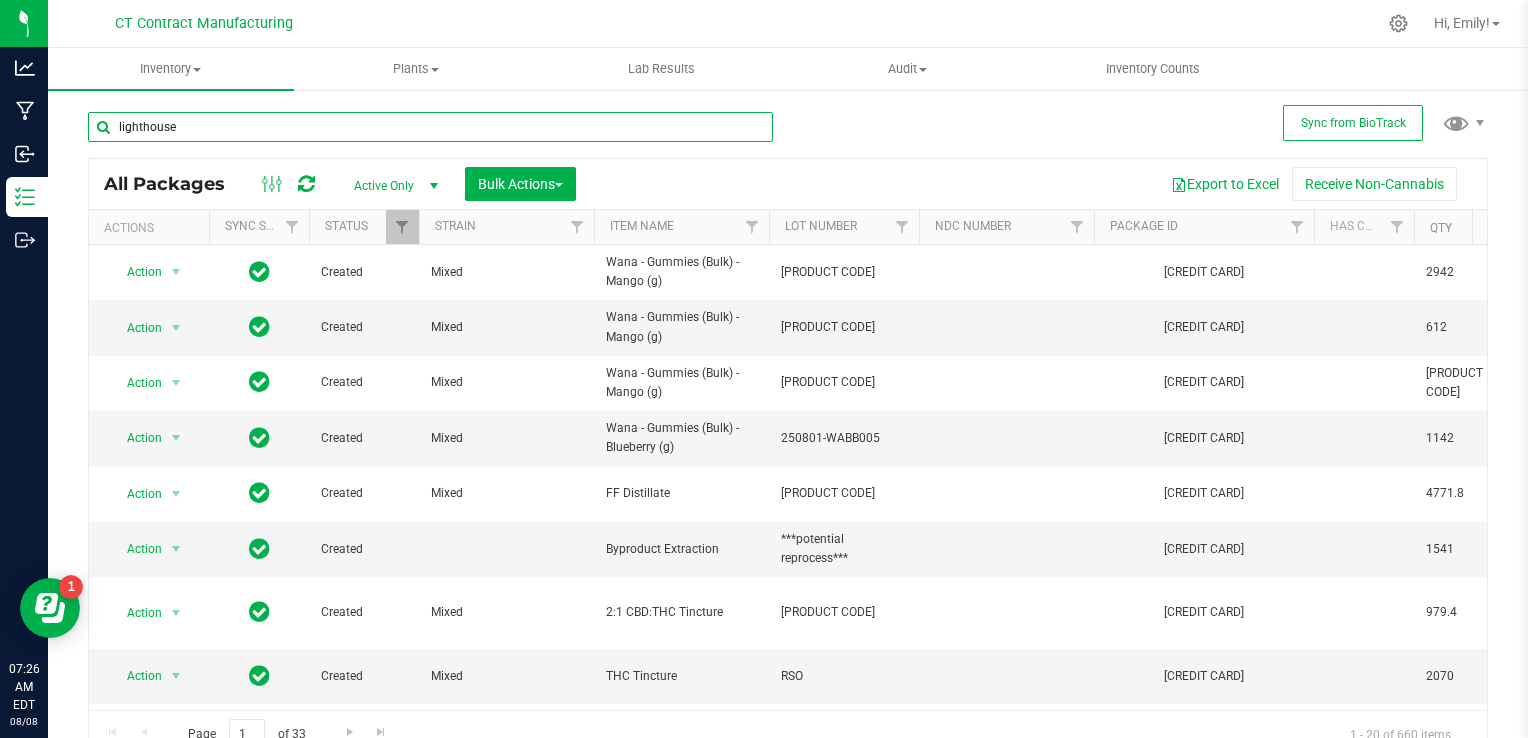 type on "lighthouse" 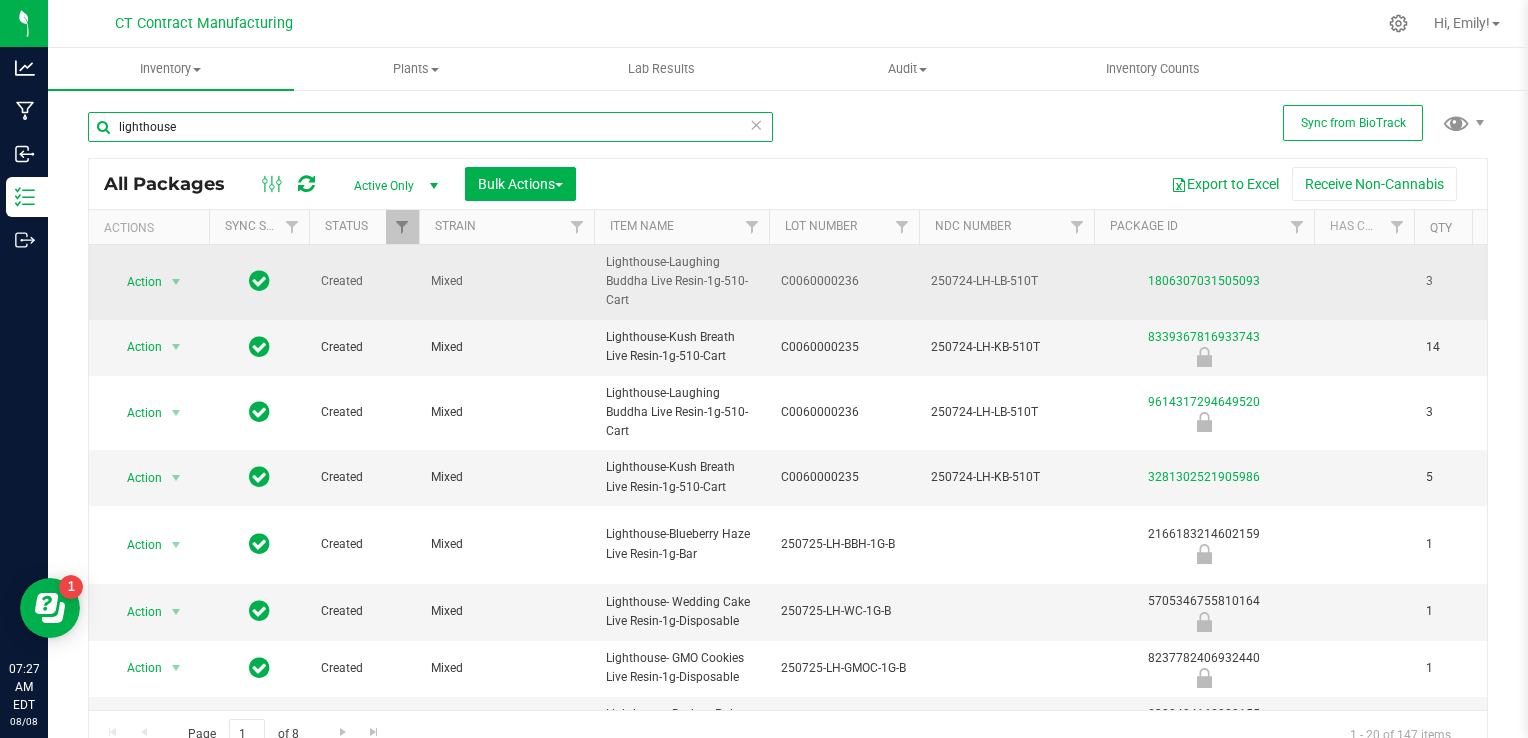 scroll, scrollTop: 0, scrollLeft: 284, axis: horizontal 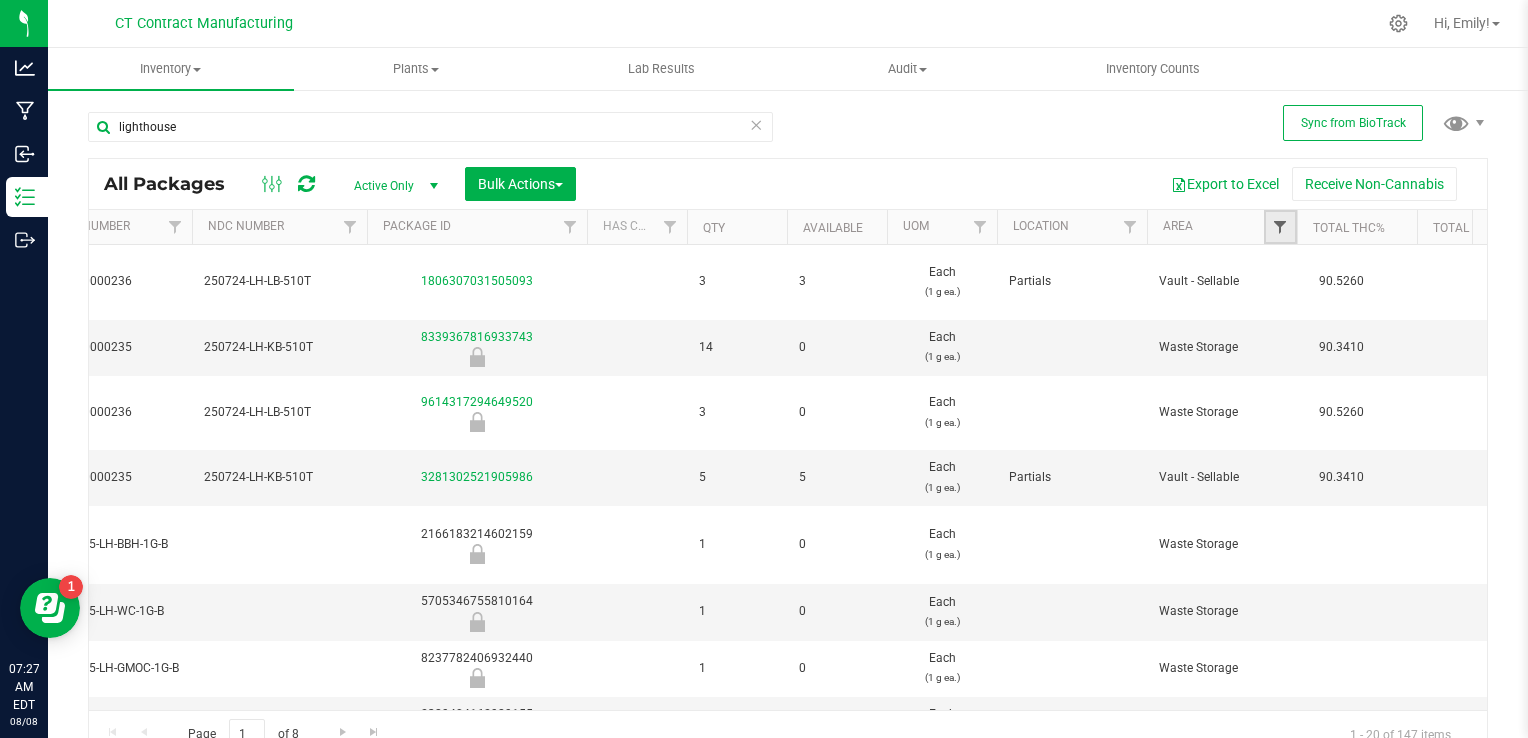 click at bounding box center [1280, 227] 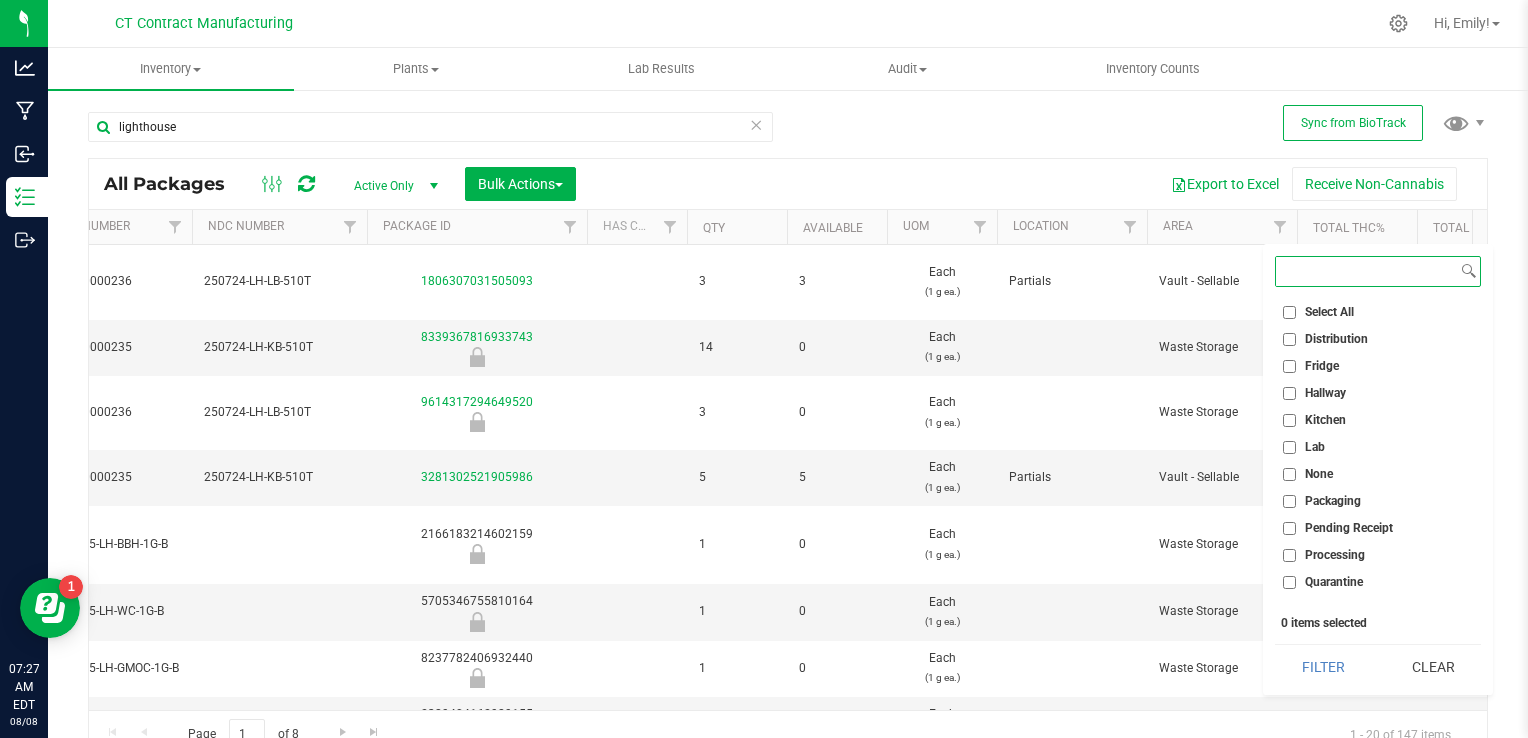 scroll, scrollTop: 152, scrollLeft: 0, axis: vertical 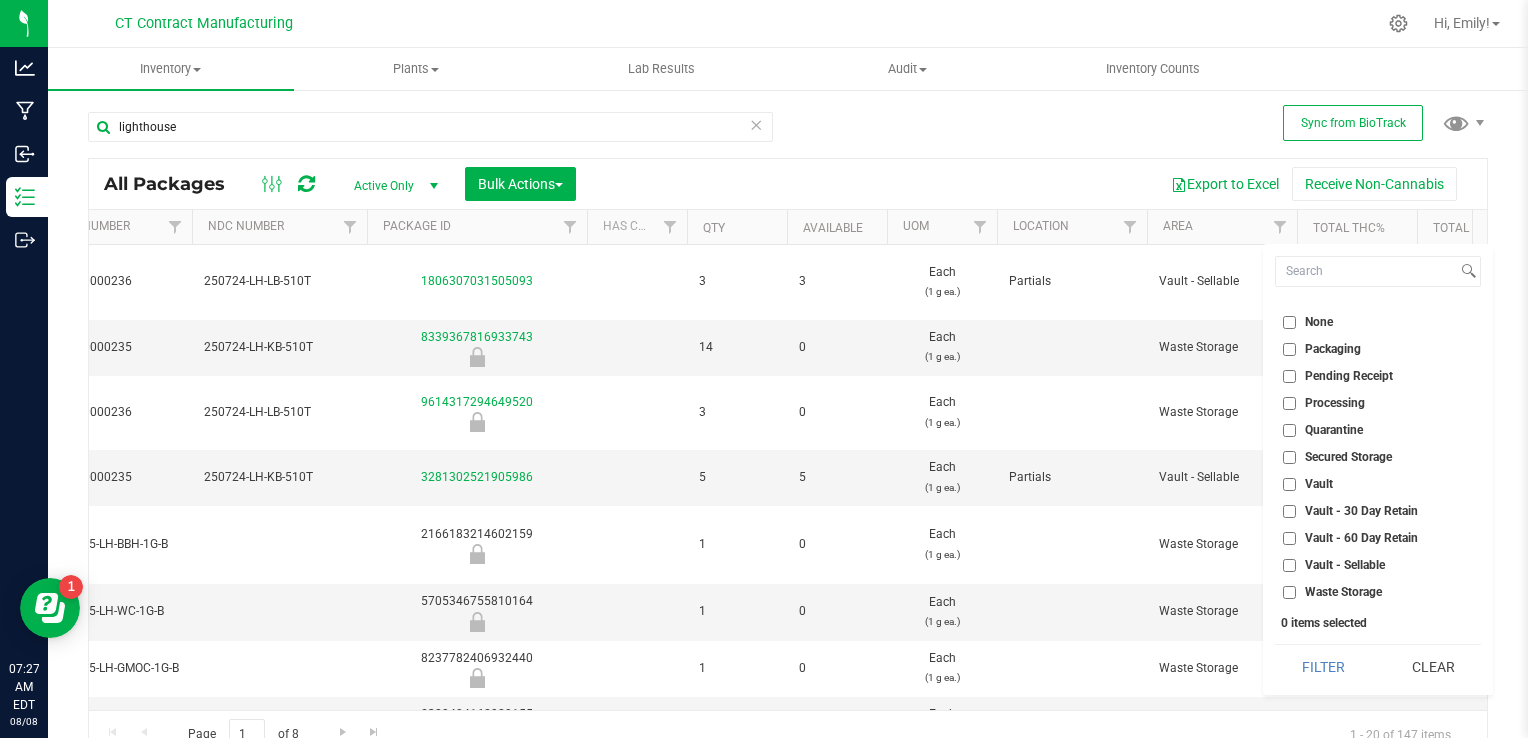 click on "Vault" at bounding box center [1289, 484] 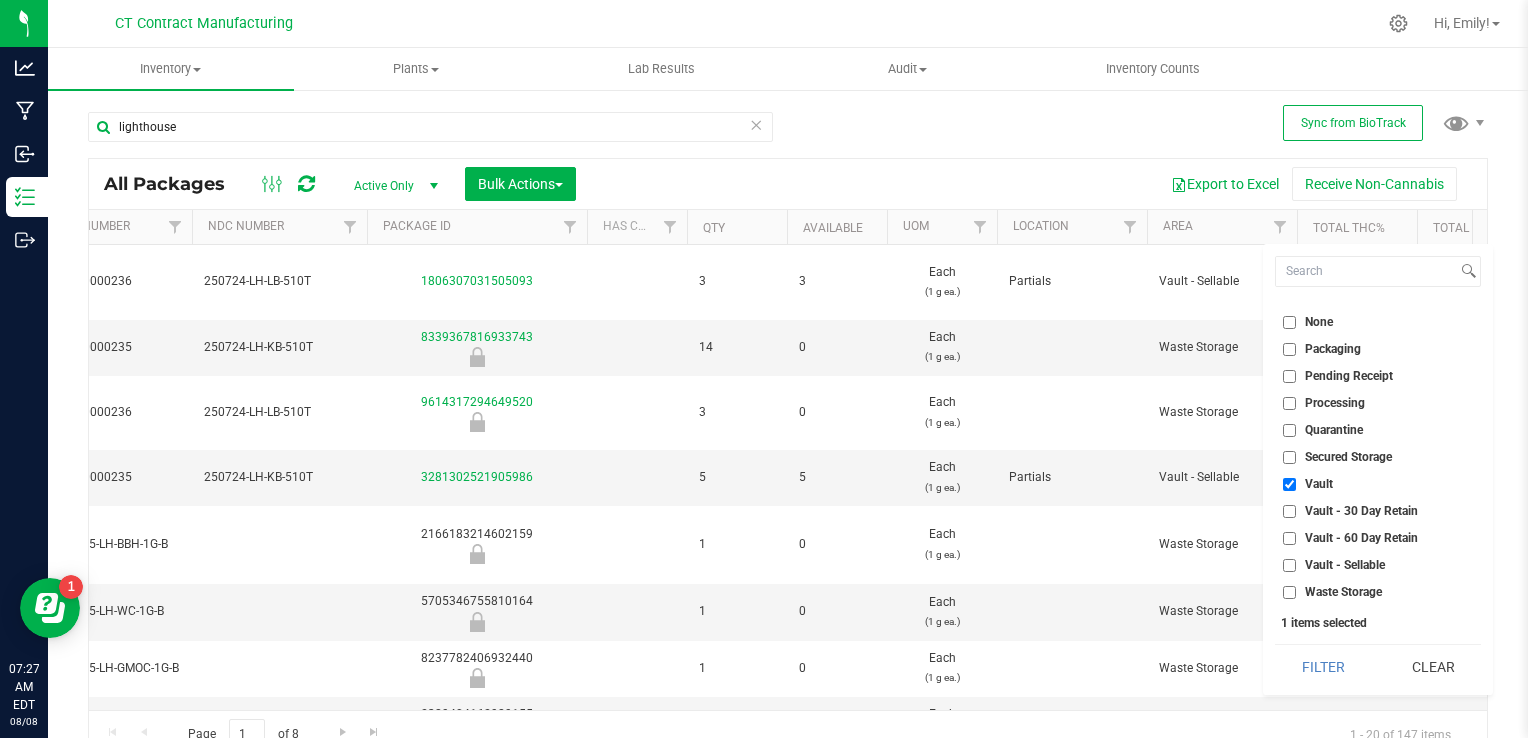 click on "Vault - Sellable" at bounding box center [1334, 565] 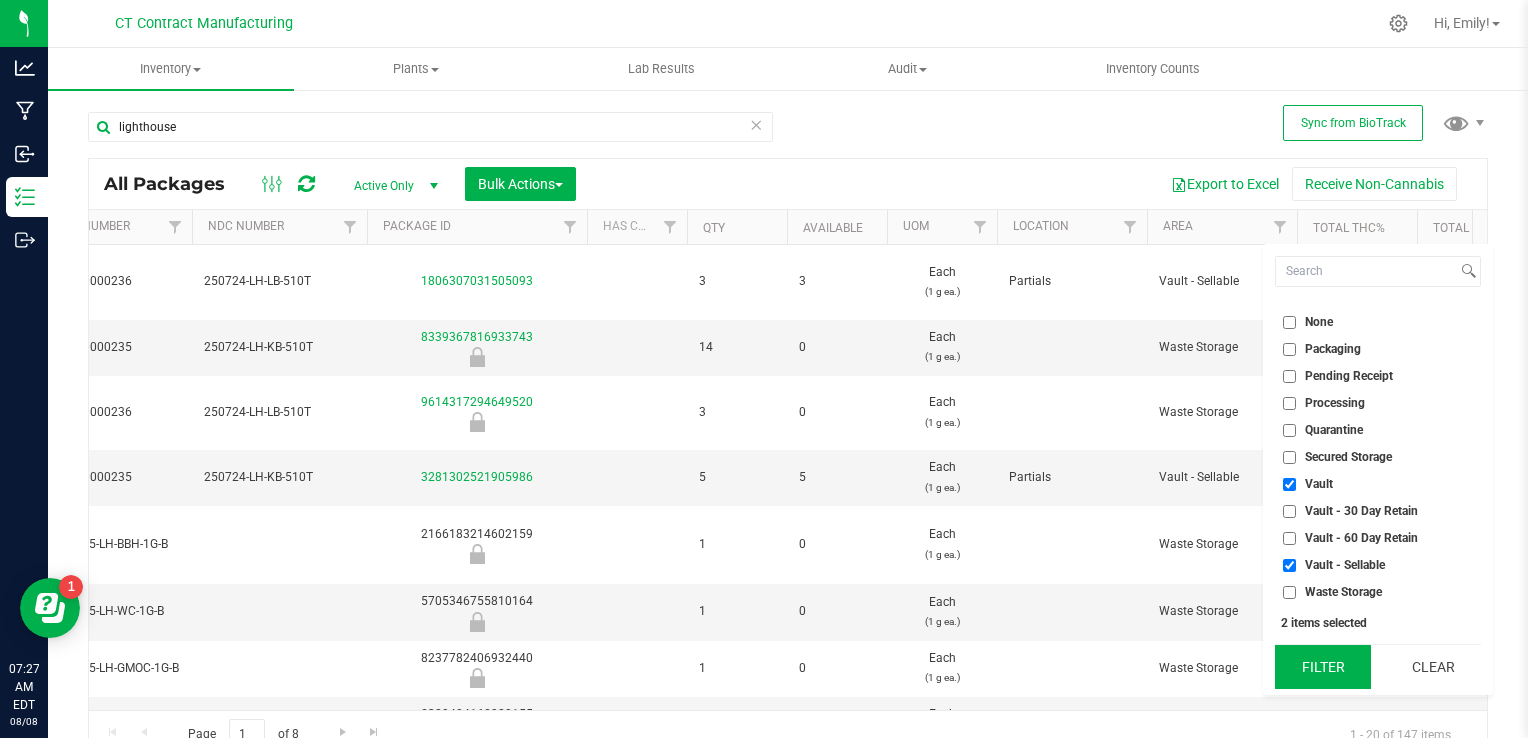 click on "Filter" at bounding box center [1323, 667] 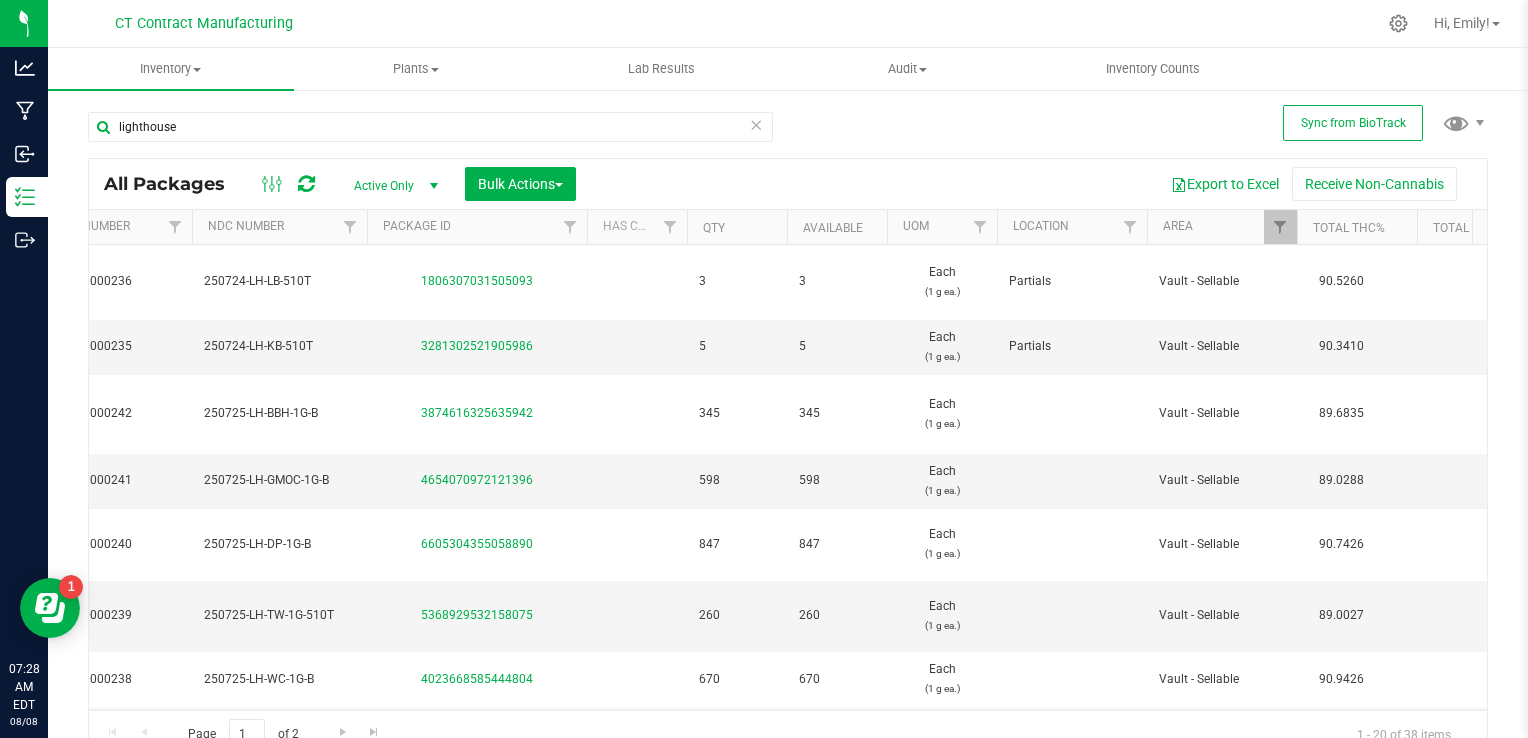 scroll, scrollTop: 0, scrollLeft: 0, axis: both 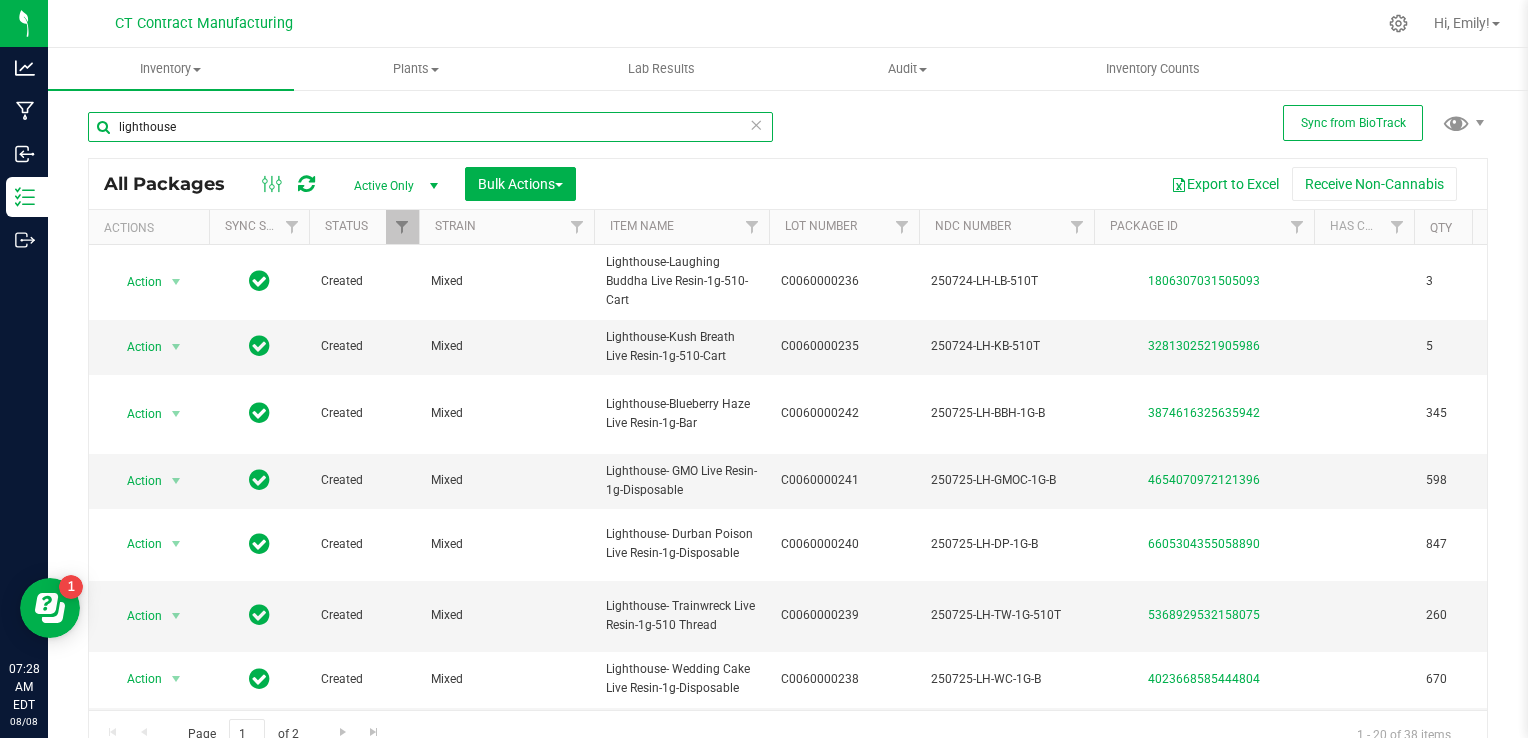 click on "lighthouse" at bounding box center (430, 127) 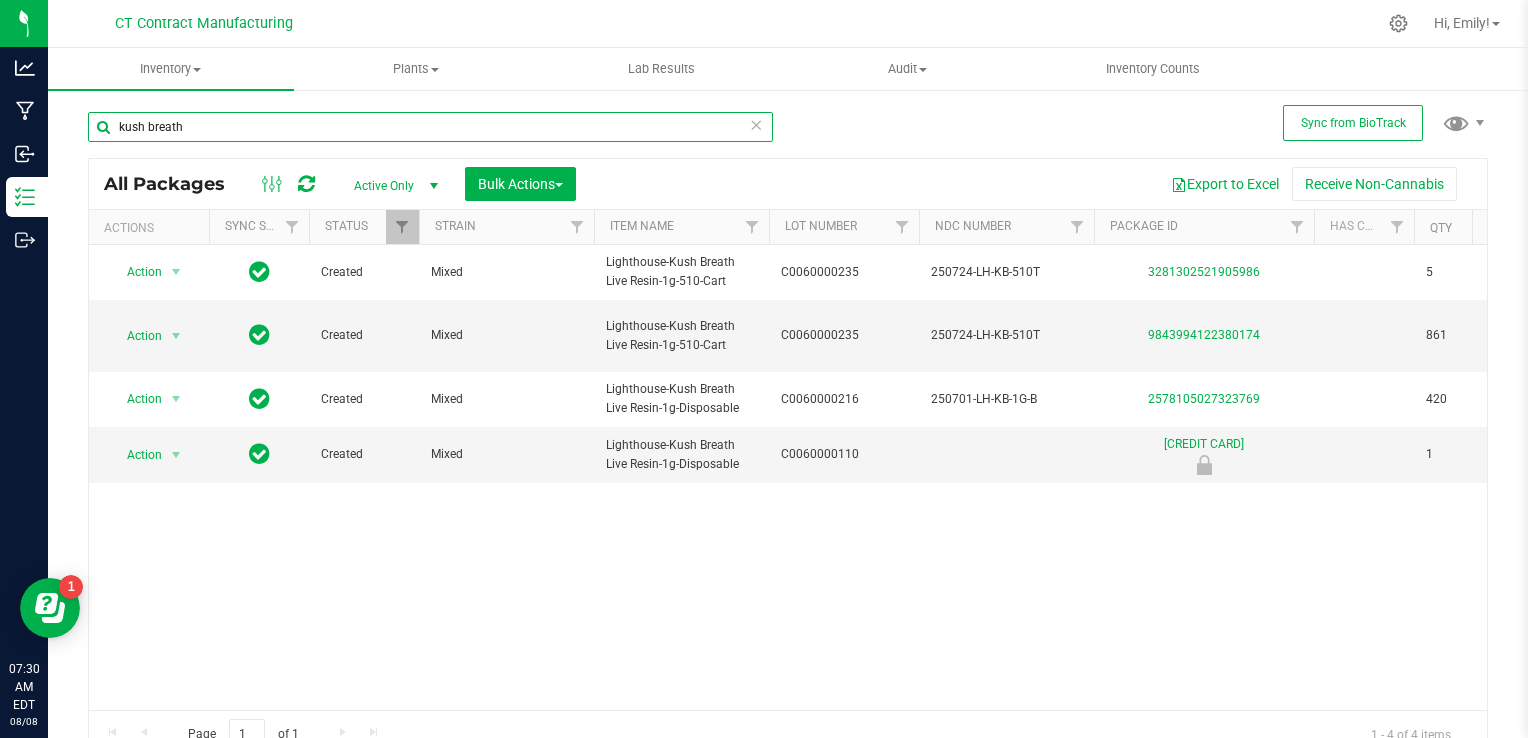 click on "kush breath" at bounding box center (430, 127) 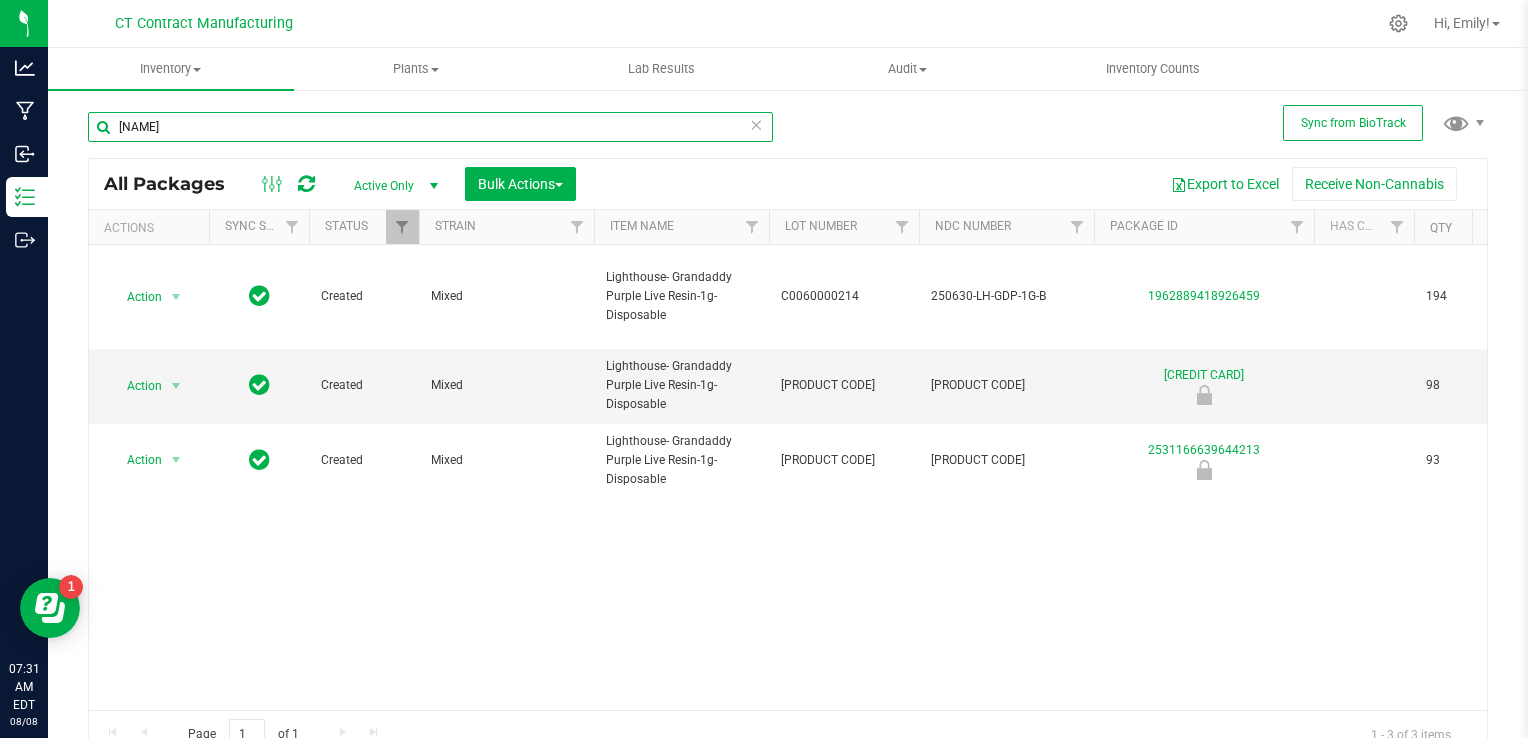 click on "[NAME]" at bounding box center [430, 127] 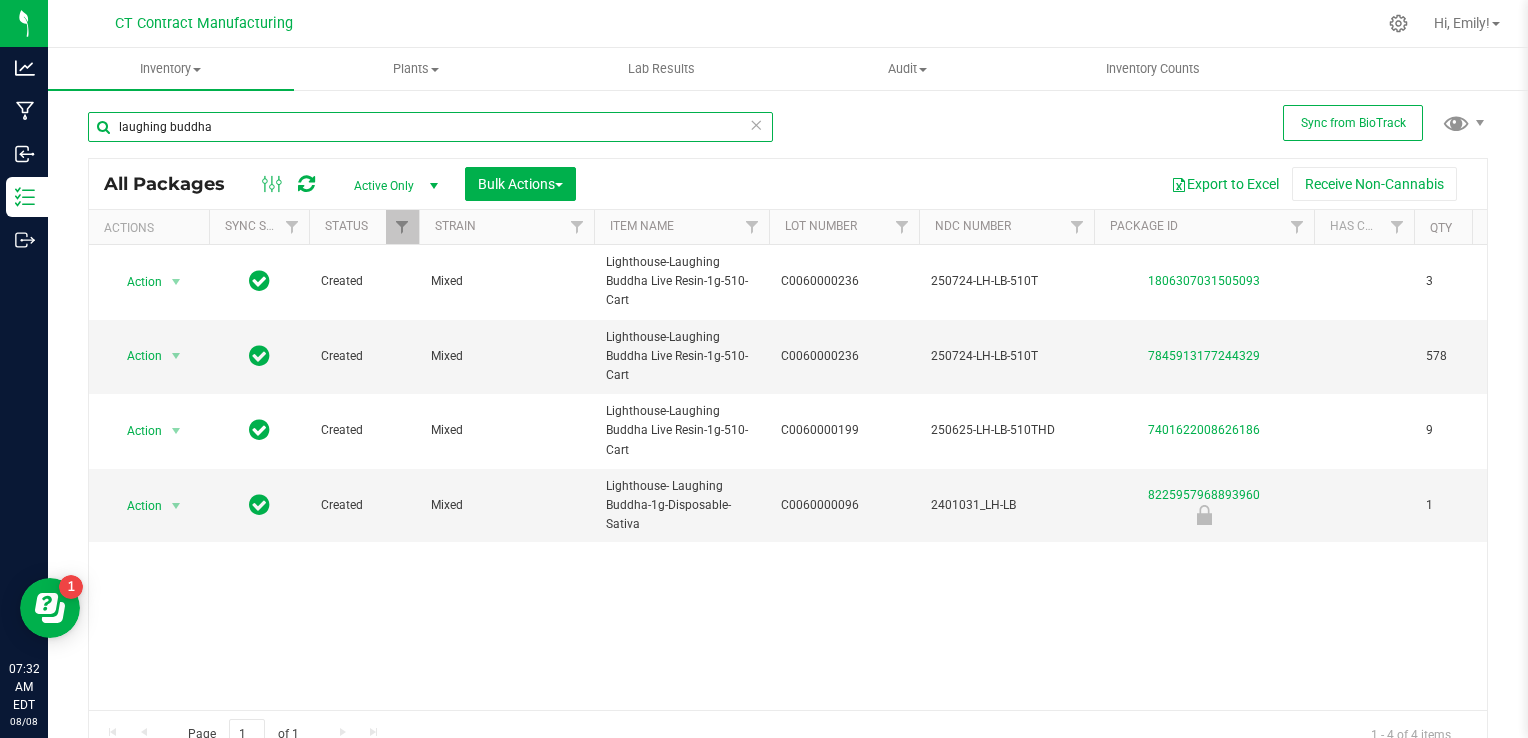 click on "laughing buddha" at bounding box center (430, 127) 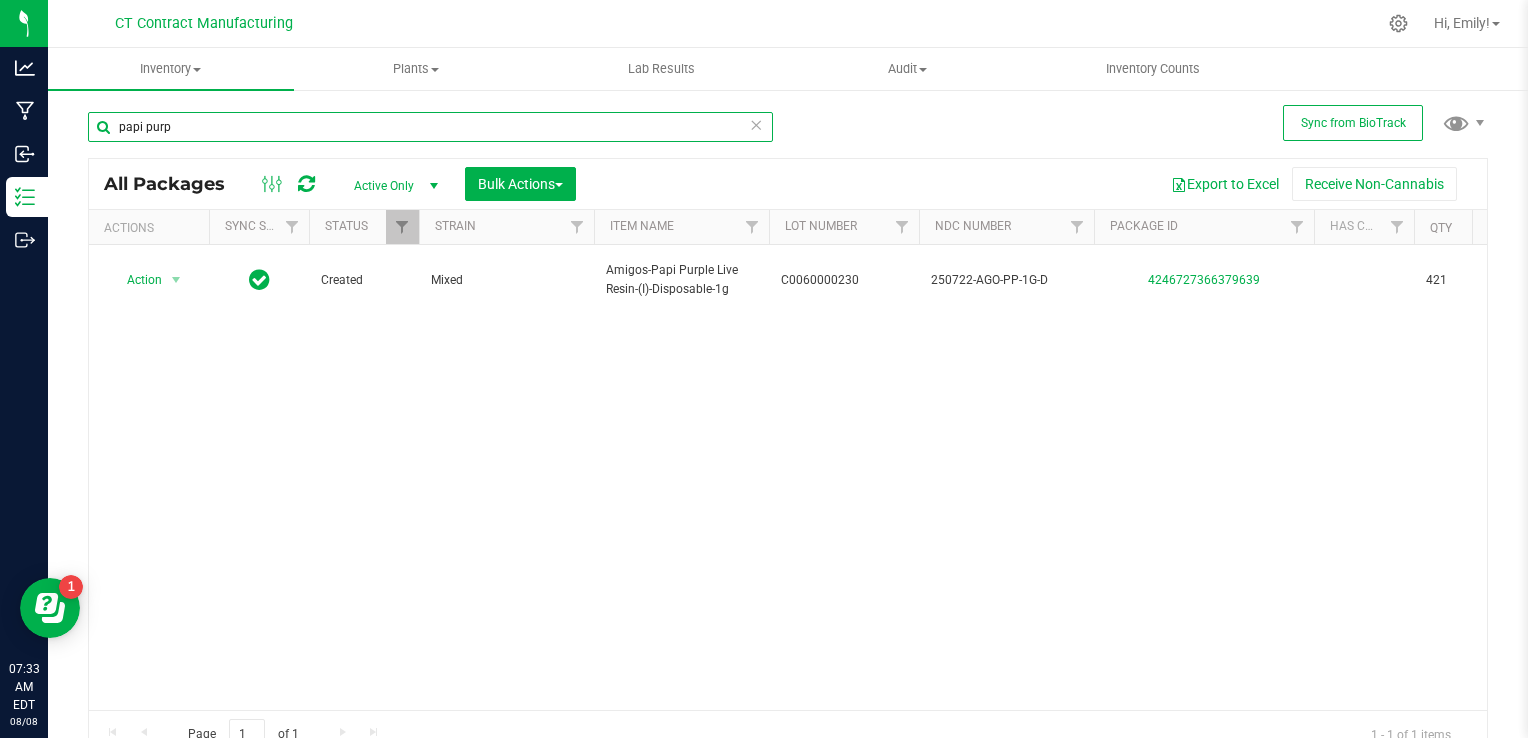 click on "papi purp" at bounding box center [430, 127] 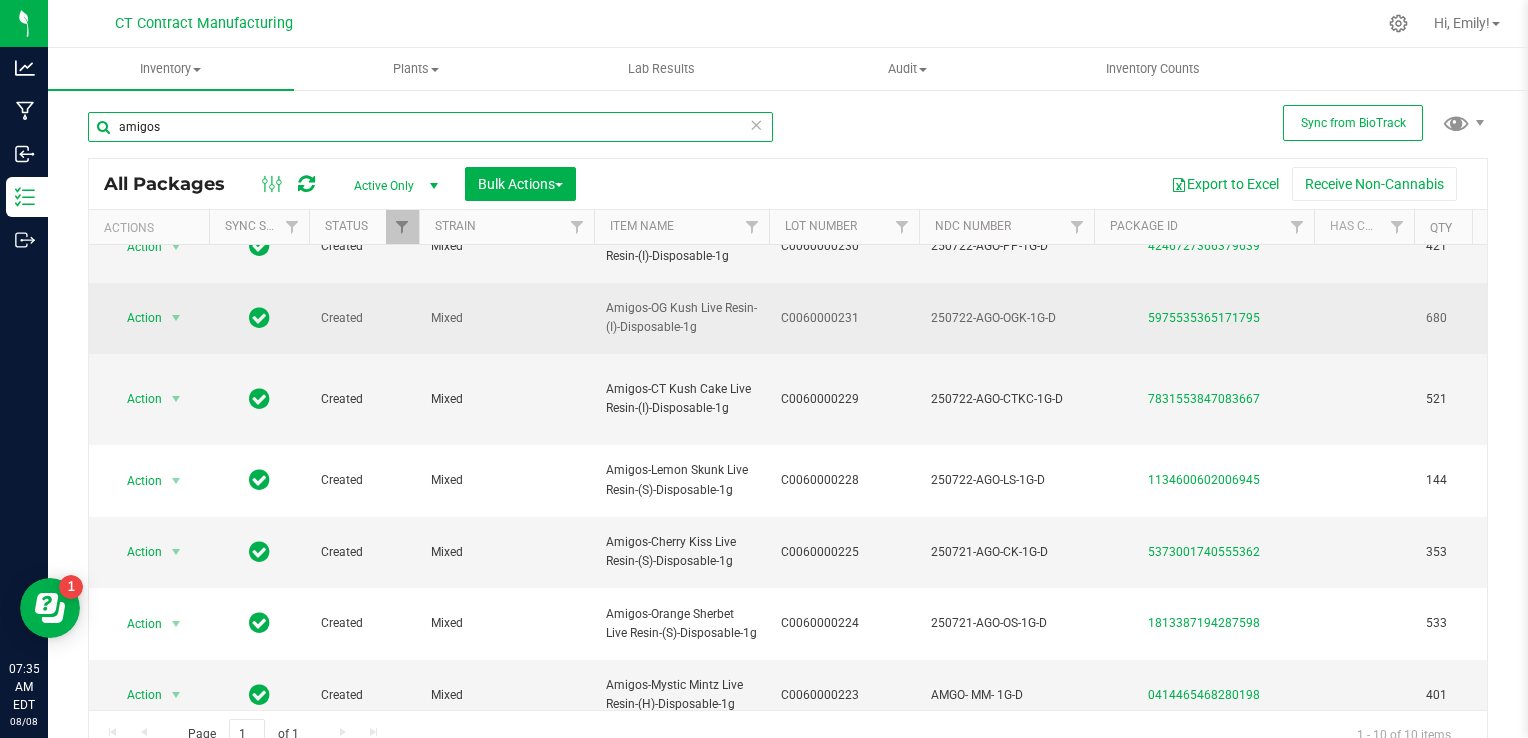 scroll, scrollTop: 236, scrollLeft: 0, axis: vertical 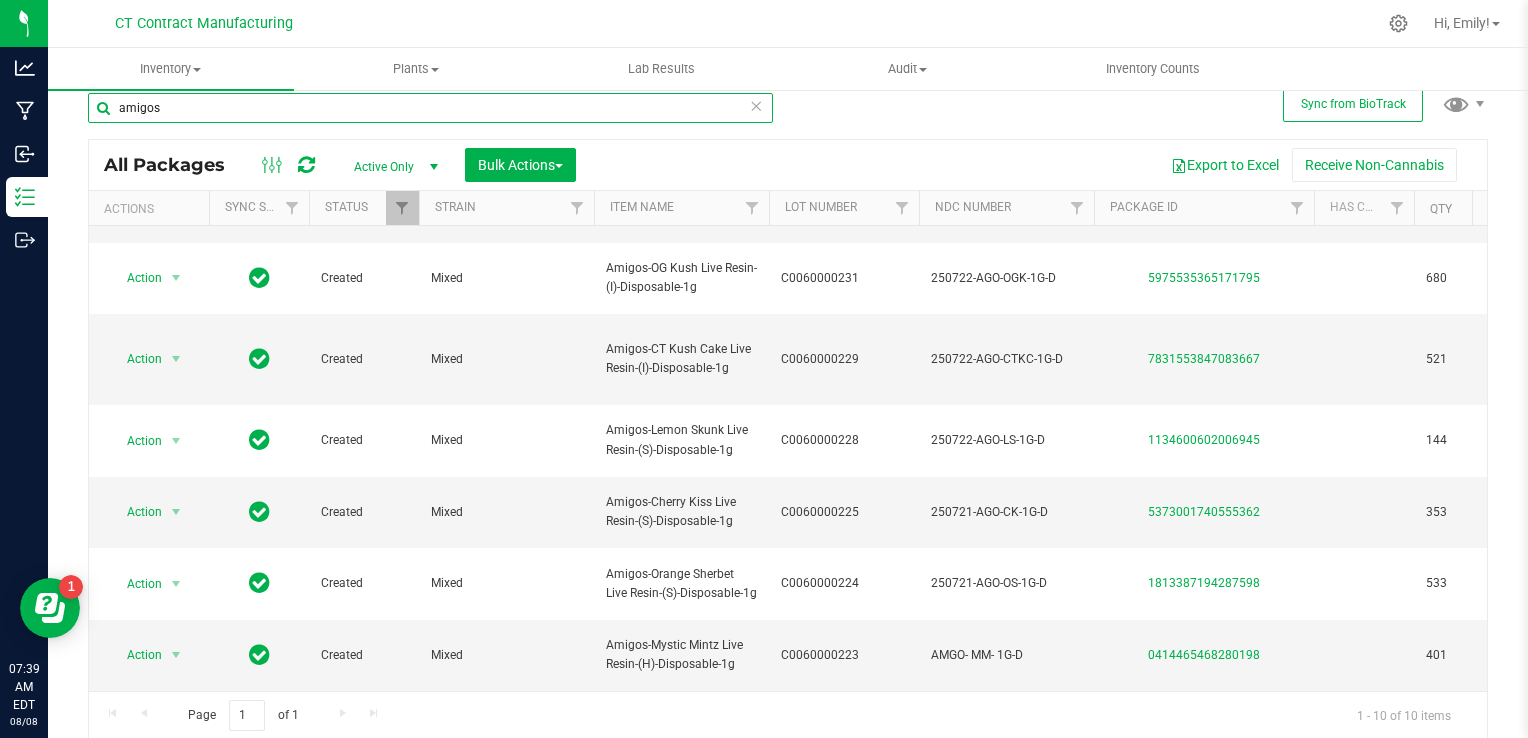 click on "amigos" at bounding box center [430, 108] 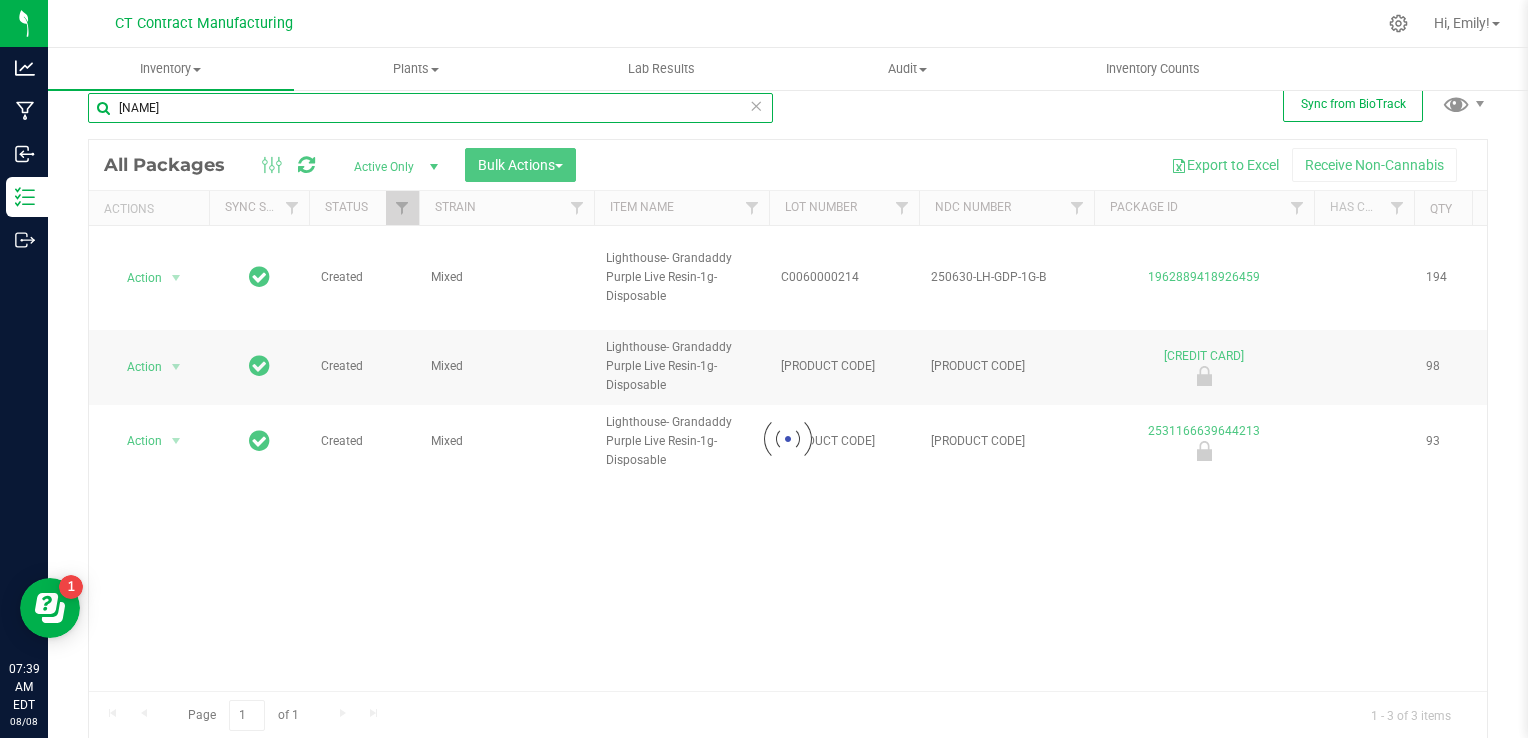 scroll, scrollTop: 0, scrollLeft: 0, axis: both 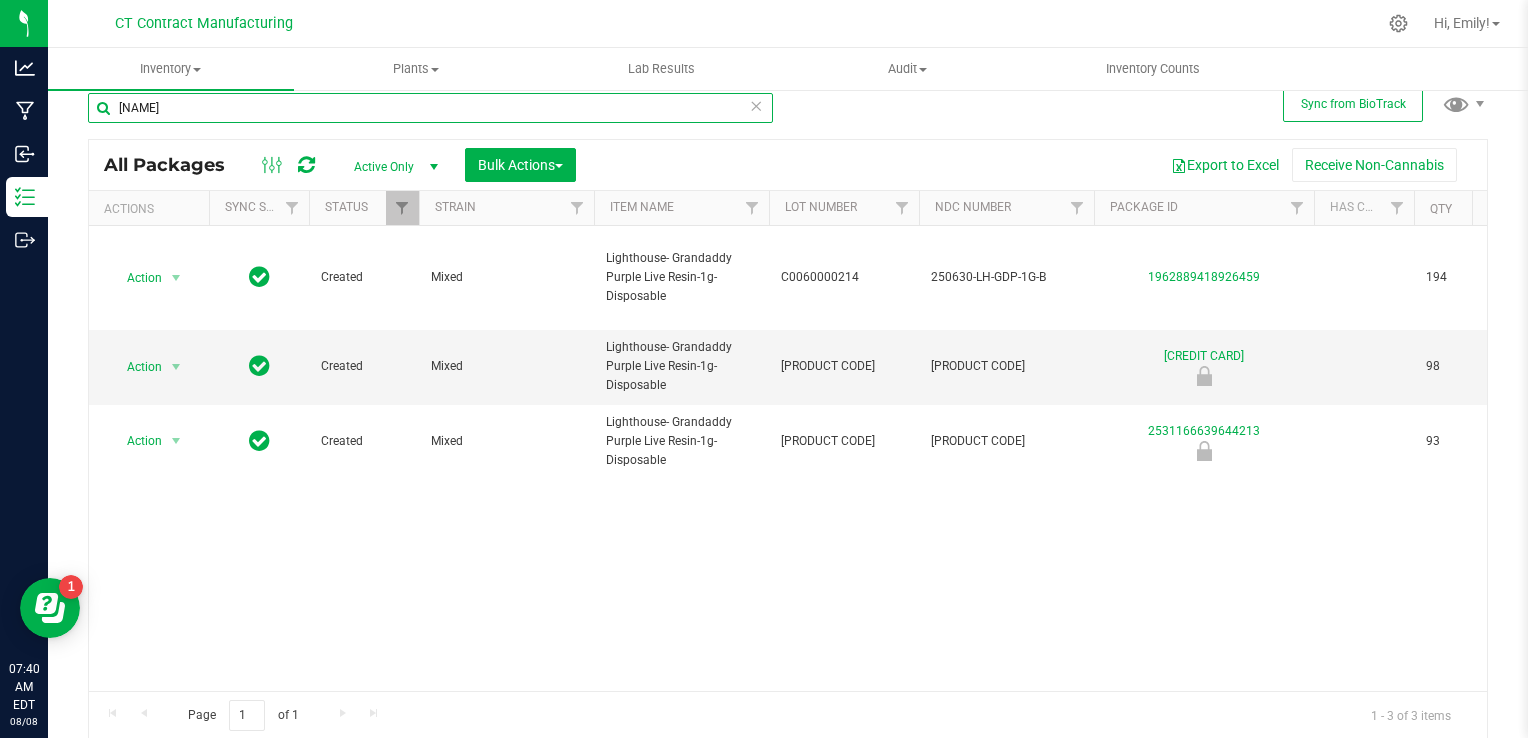 click on "[NAME]" at bounding box center (430, 108) 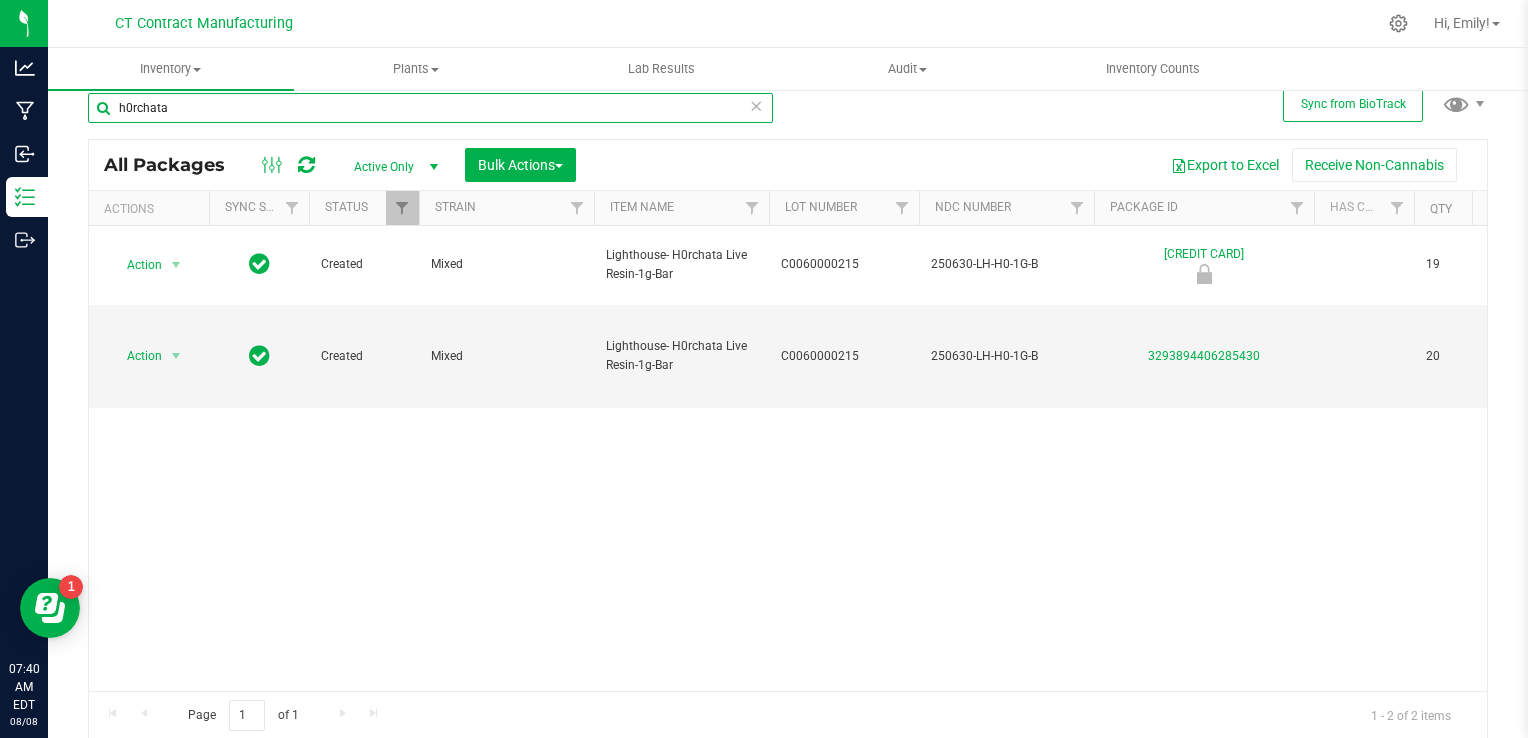 click on "h0rchata" at bounding box center (430, 108) 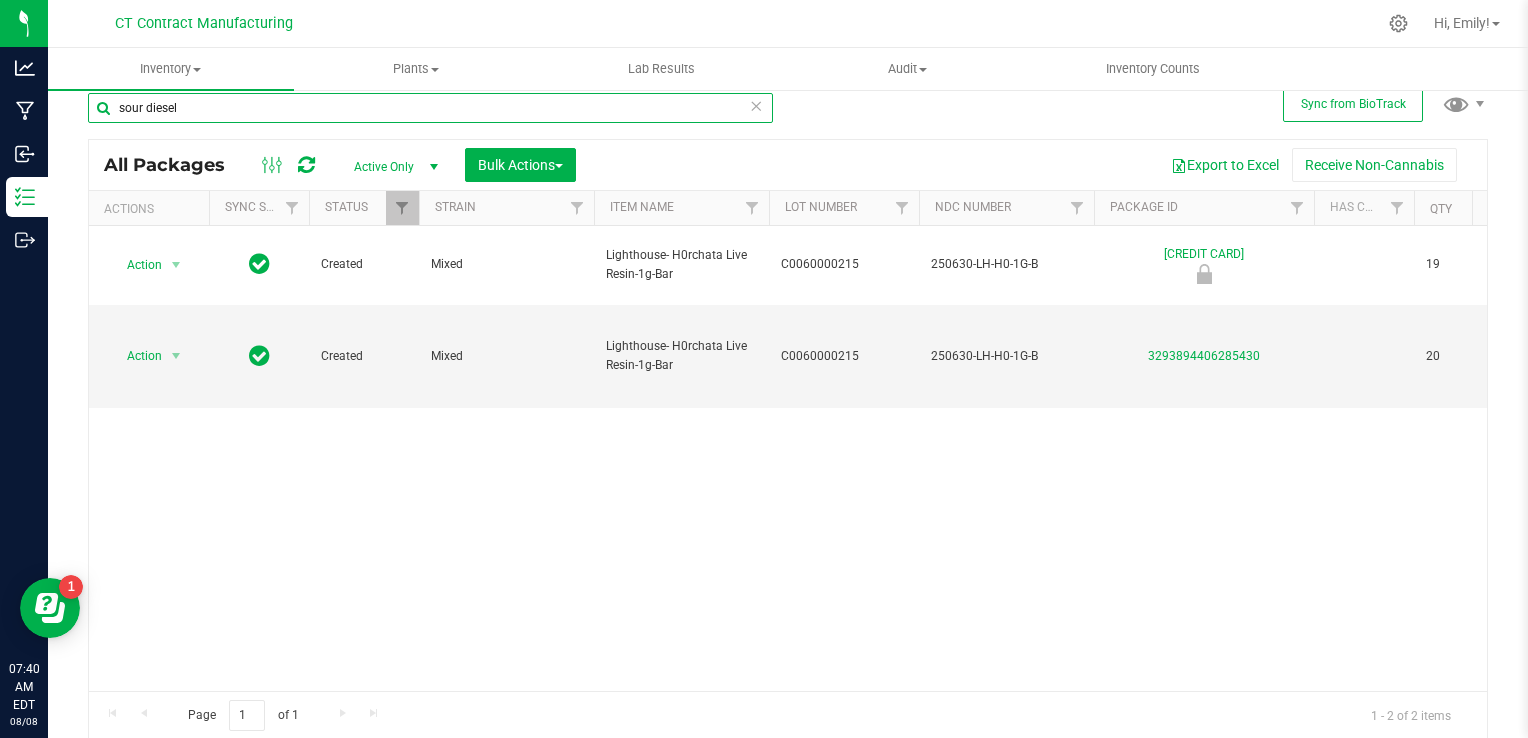 type on "sour diesel" 